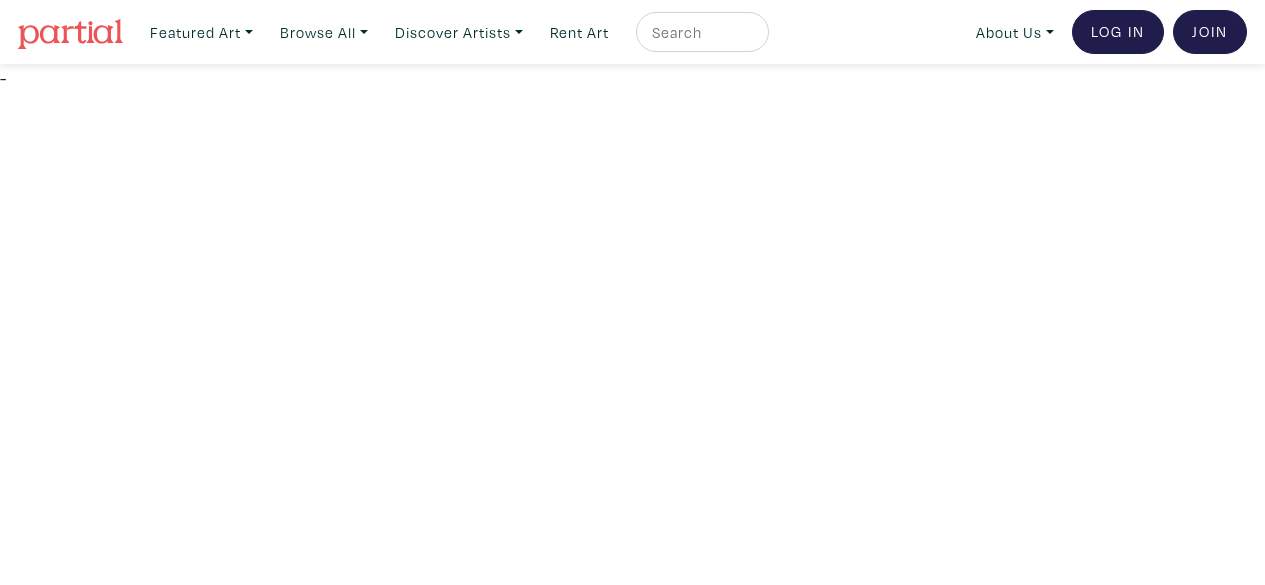 scroll, scrollTop: 0, scrollLeft: 0, axis: both 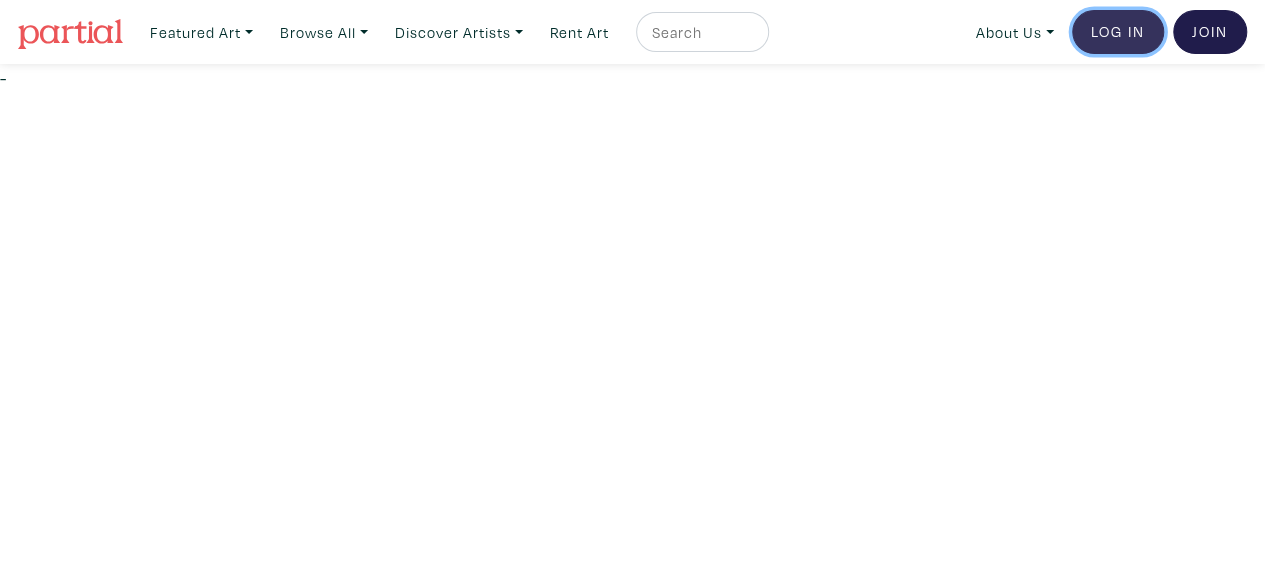 click on "Log In" at bounding box center (1118, 32) 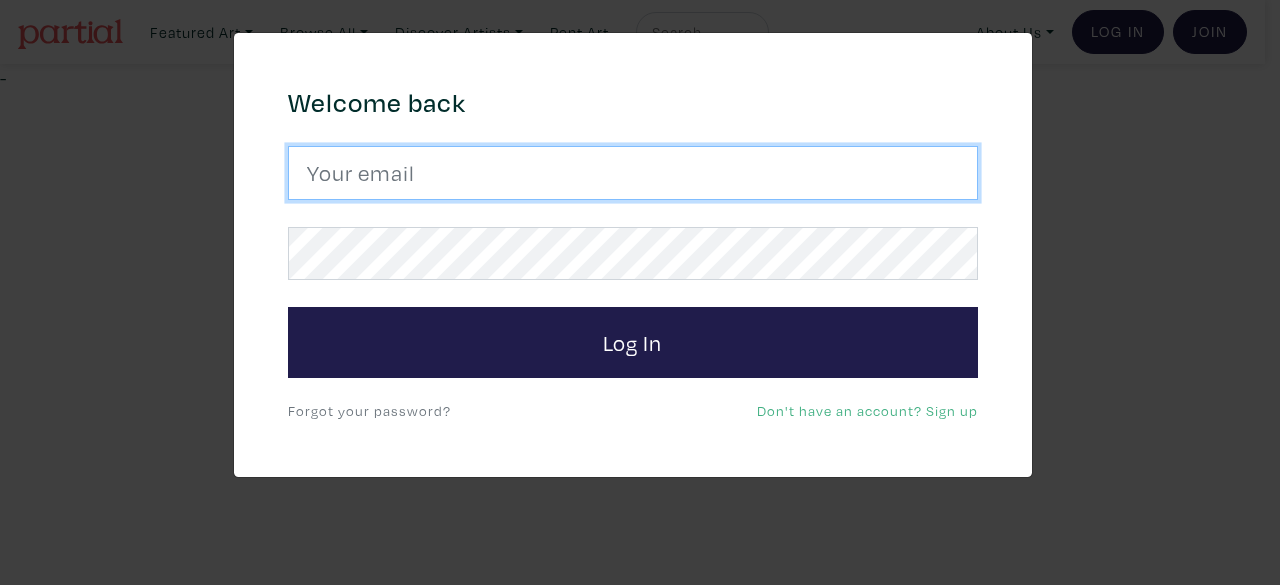 click at bounding box center (633, 173) 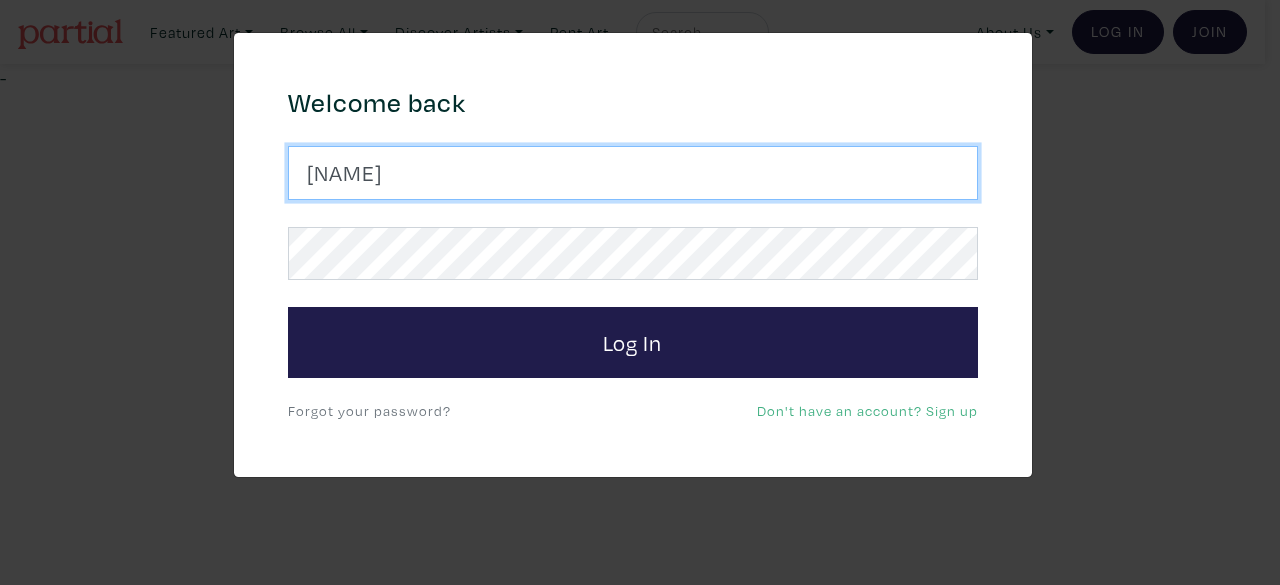 type on "[EMAIL]" 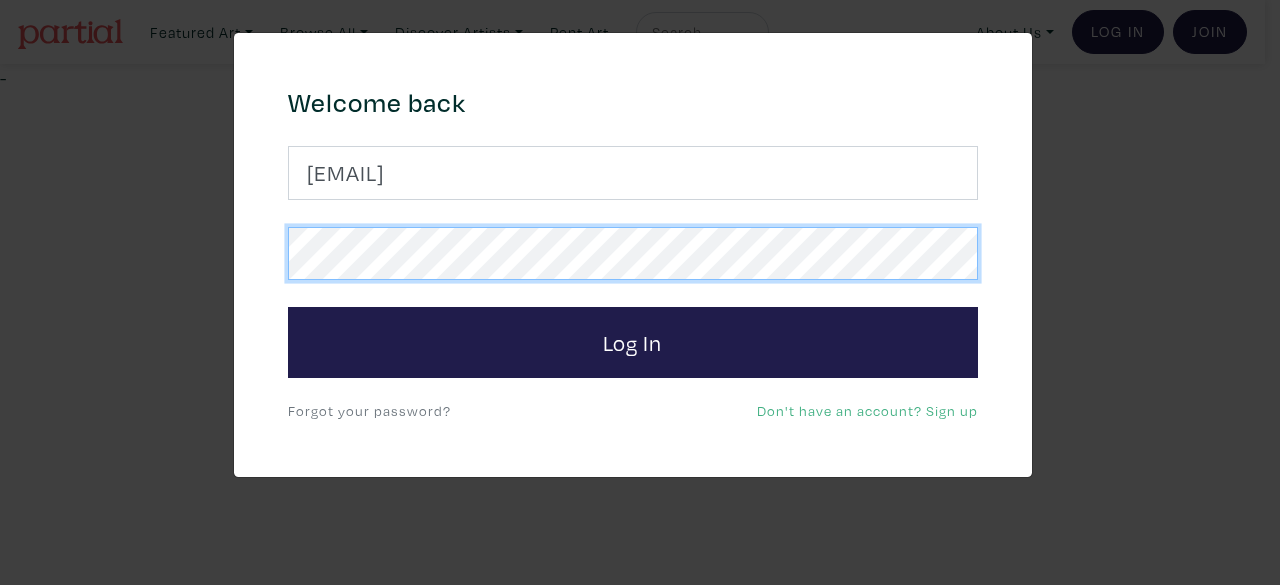 click on "Log In" at bounding box center (633, 343) 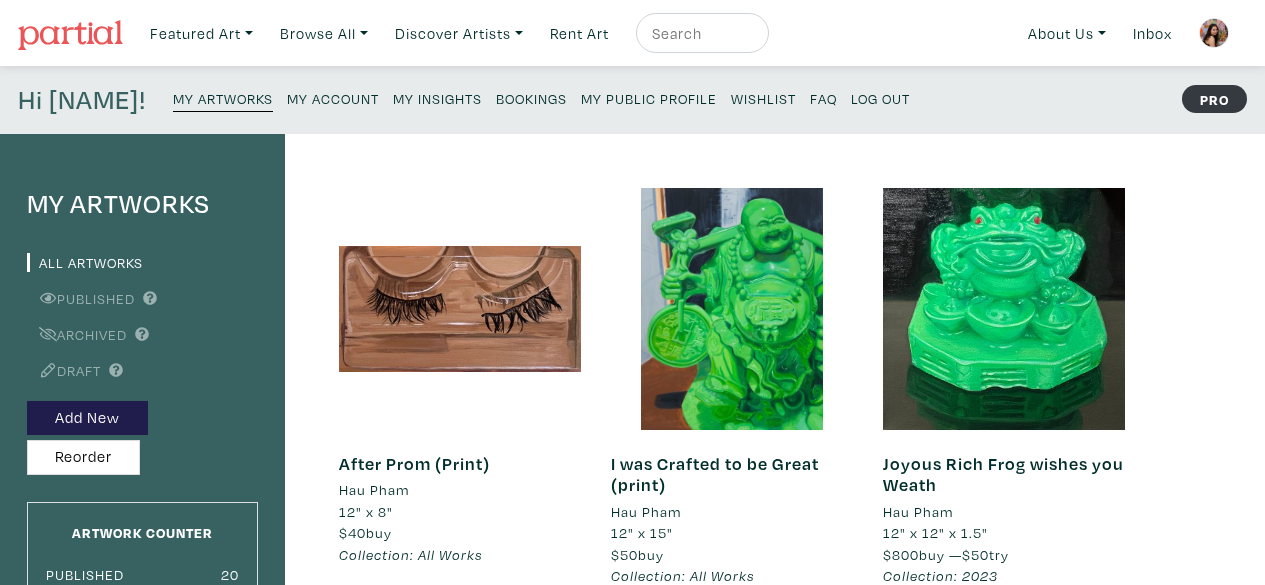scroll, scrollTop: 0, scrollLeft: 0, axis: both 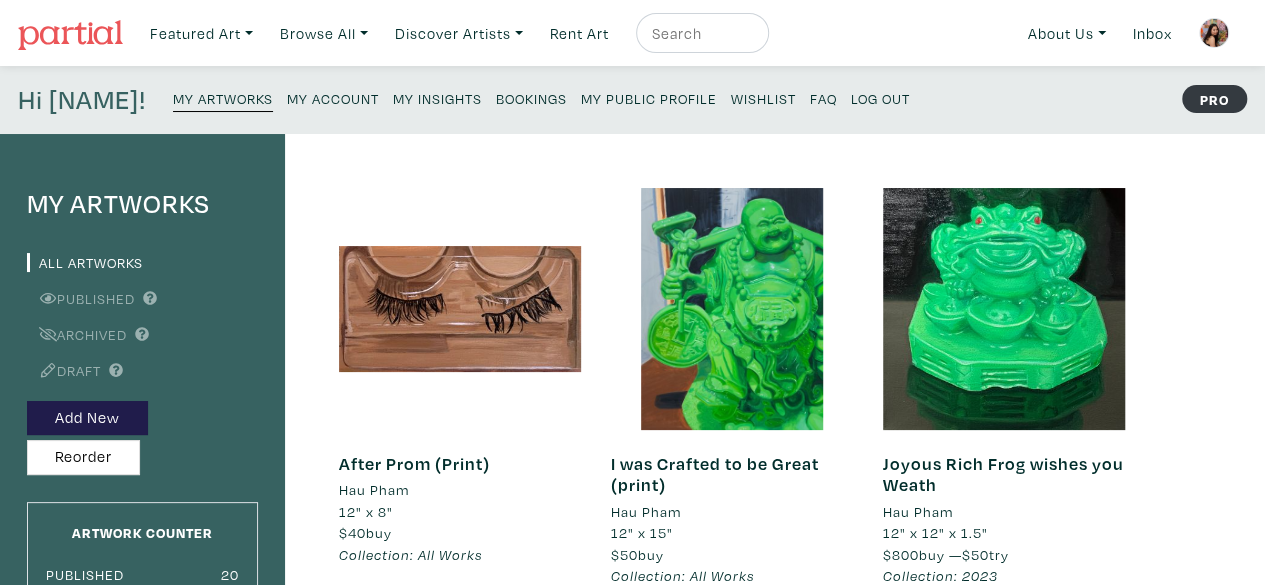 click on "My Insights" at bounding box center (437, 98) 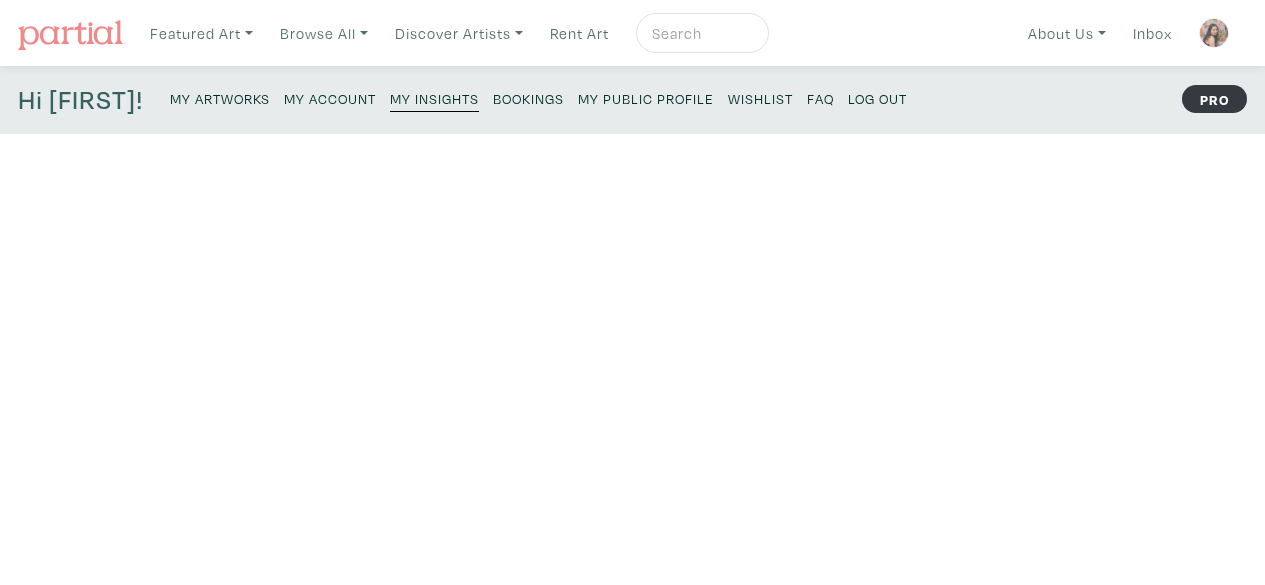scroll, scrollTop: 0, scrollLeft: 0, axis: both 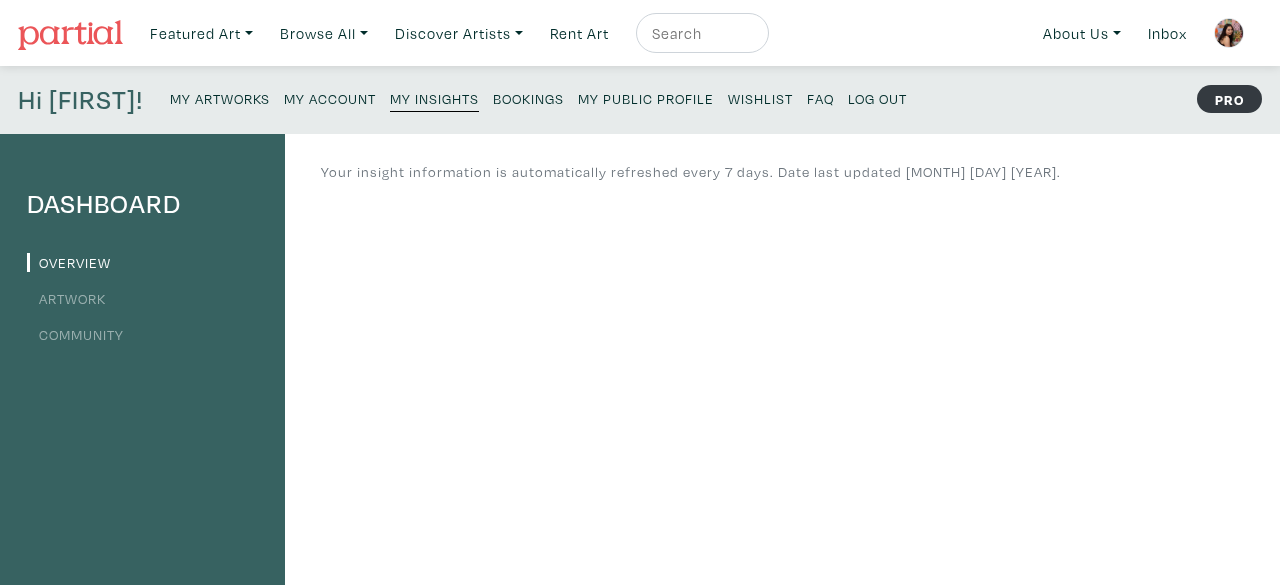 click on "My Public Profile" at bounding box center [646, 98] 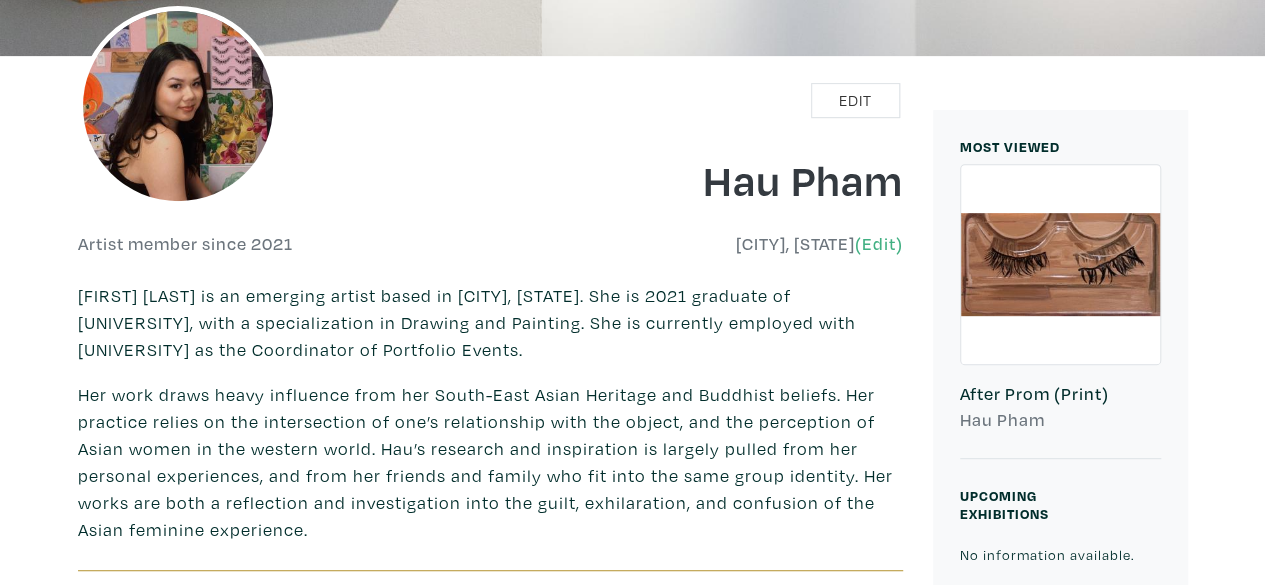 scroll, scrollTop: 0, scrollLeft: 0, axis: both 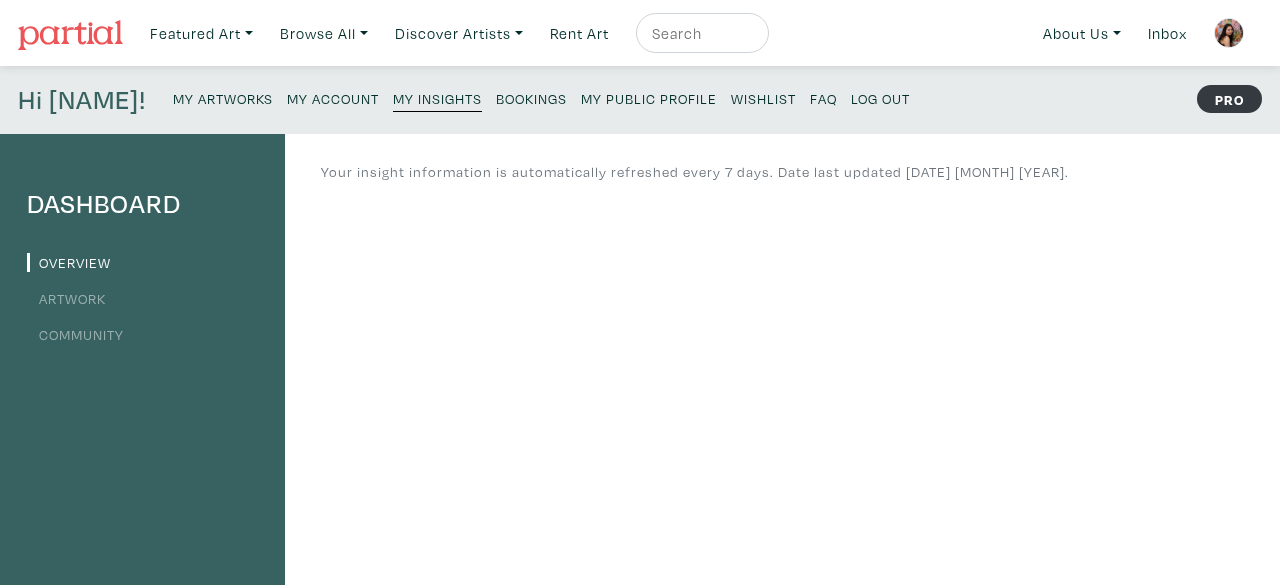 click on "Bookings" at bounding box center [531, 98] 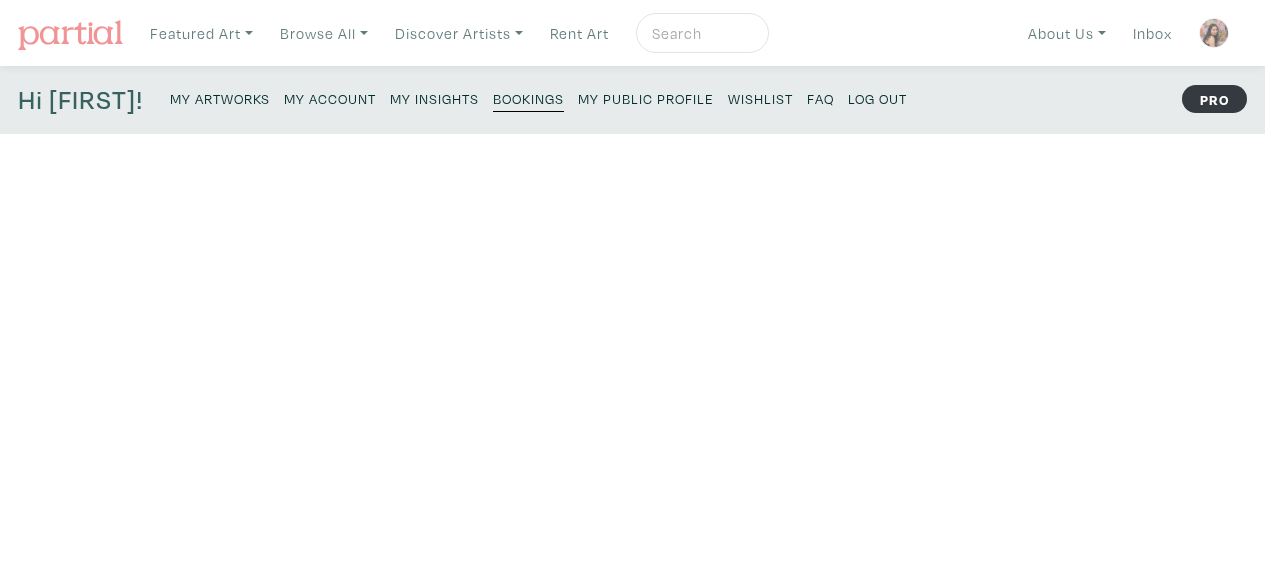 scroll, scrollTop: 0, scrollLeft: 0, axis: both 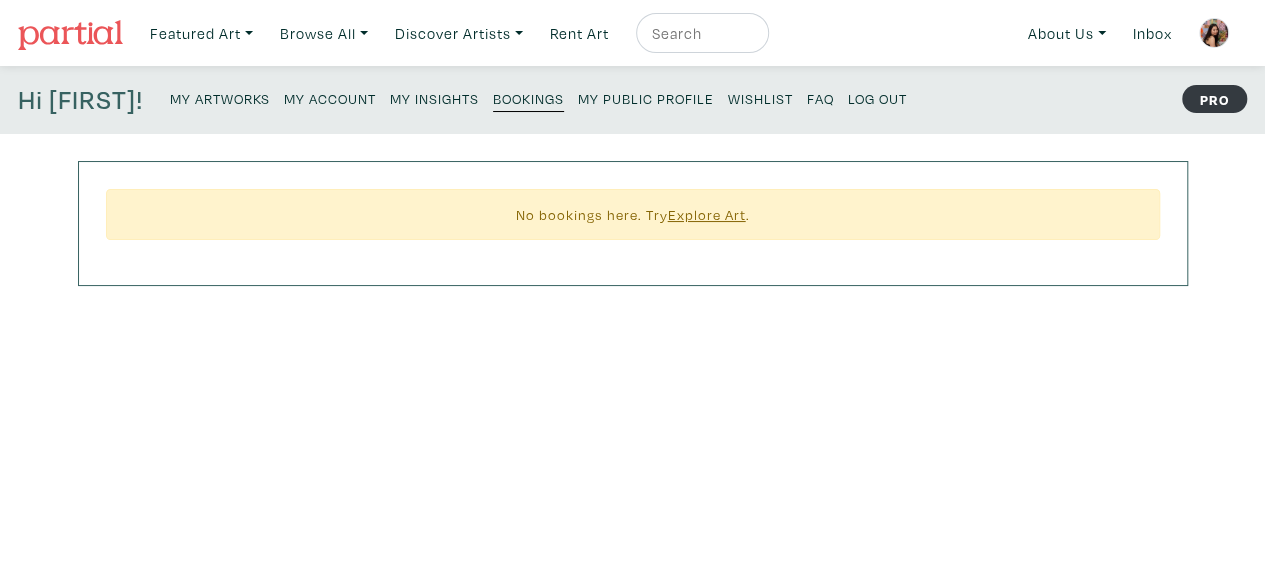 click at bounding box center (1214, 33) 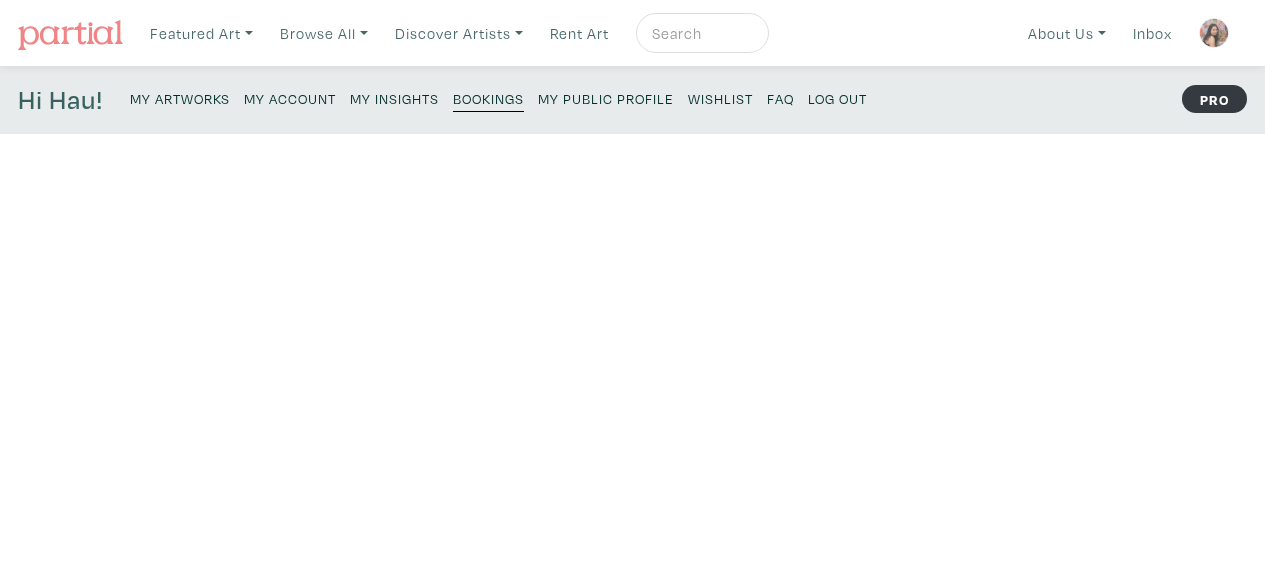 scroll, scrollTop: 0, scrollLeft: 0, axis: both 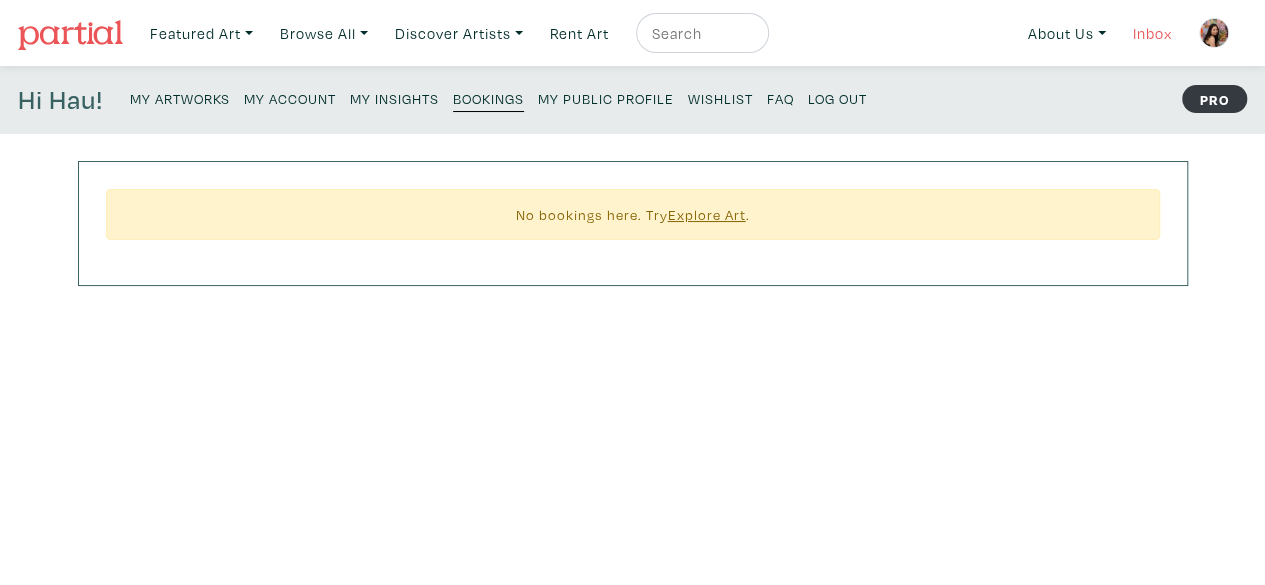 click on "Inbox" at bounding box center (1152, 33) 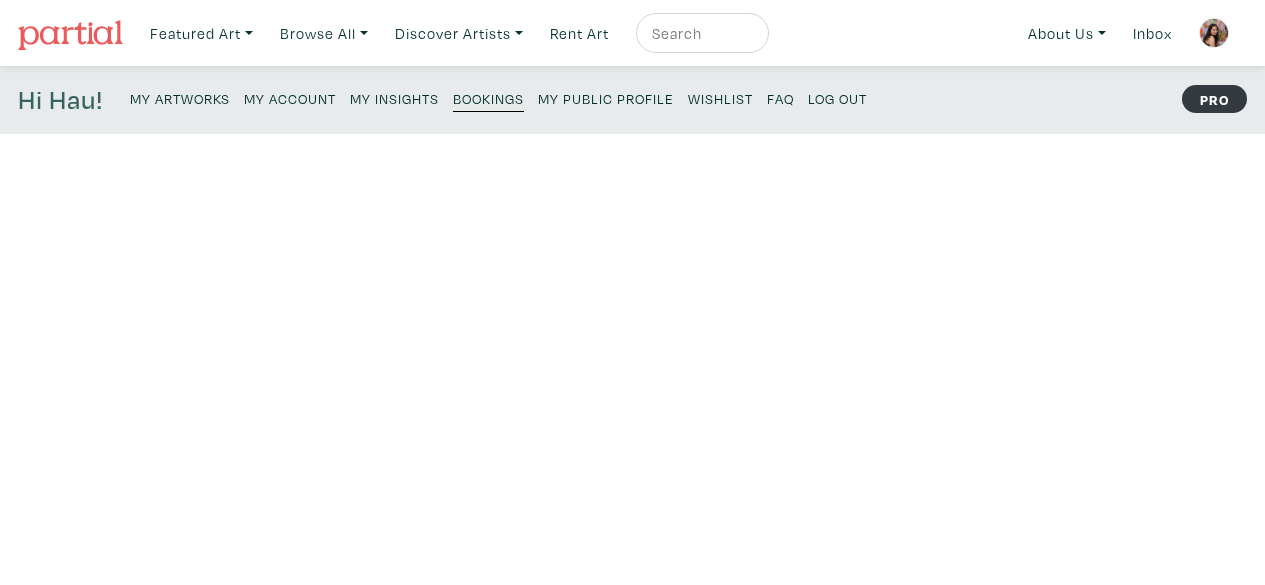 scroll, scrollTop: 0, scrollLeft: 0, axis: both 